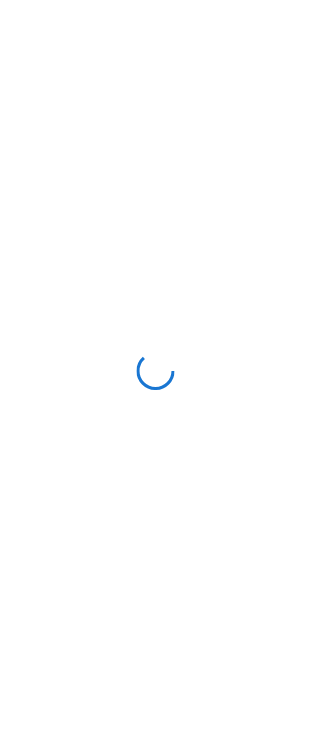 scroll, scrollTop: 0, scrollLeft: 0, axis: both 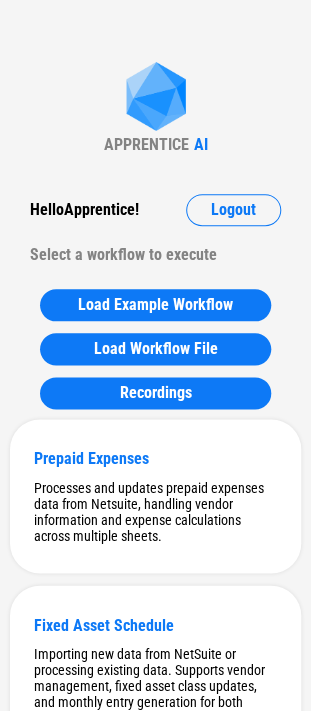 click on "Select a workflow to execute" at bounding box center (155, 255) 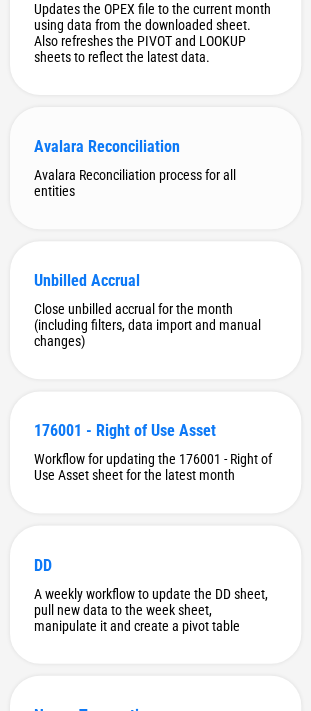 click on "Avalara Reconciliation Avalara Reconciliation process for all entities" at bounding box center (155, 168) 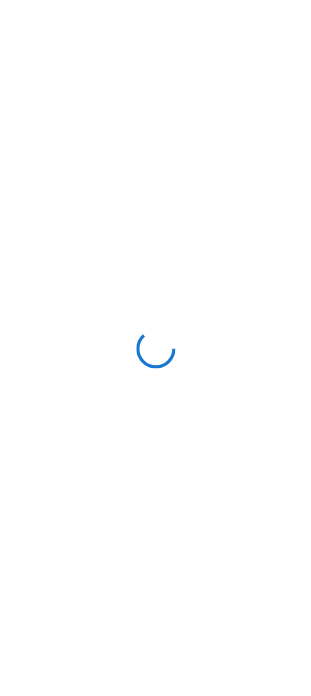 scroll, scrollTop: 0, scrollLeft: 0, axis: both 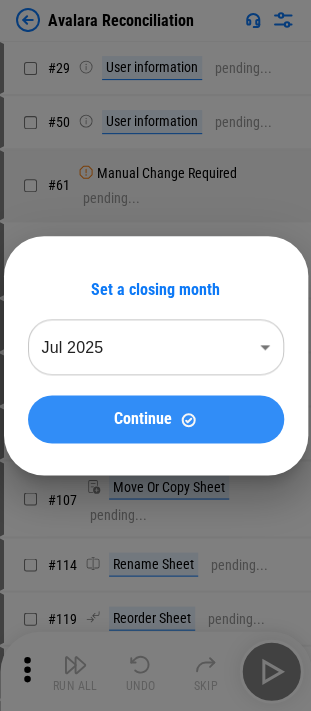 click on "Continue" at bounding box center [156, 419] 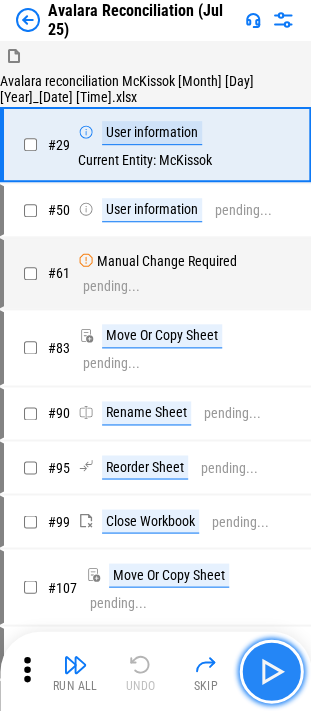 click at bounding box center [271, 671] 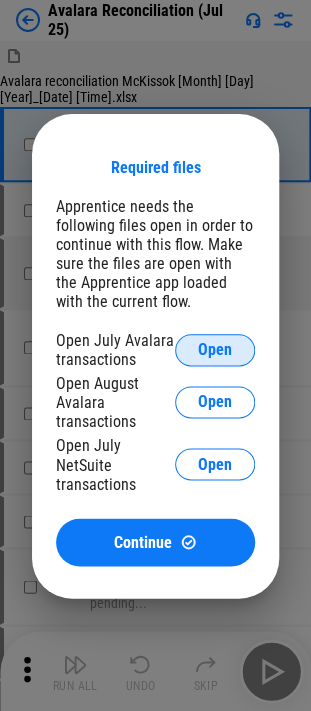click on "Open" at bounding box center [215, 350] 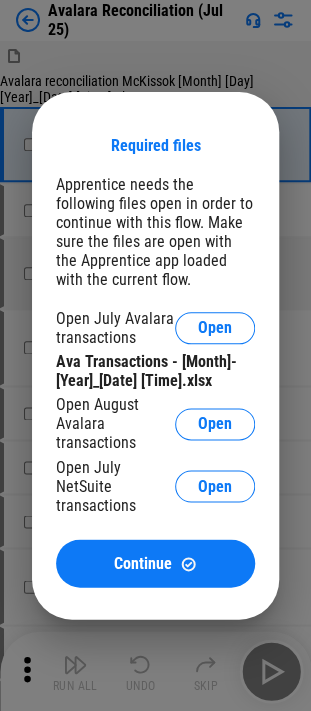 click on "Open August Avalara transactions Open" at bounding box center (155, 423) 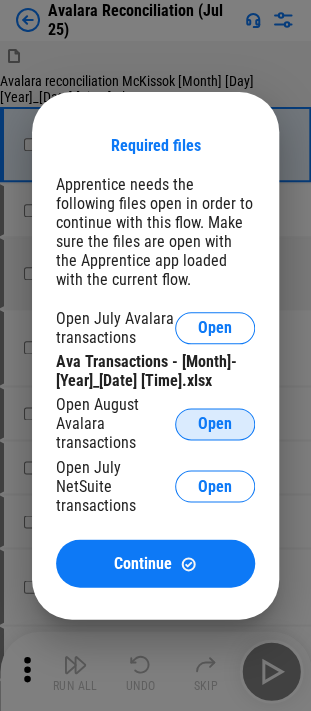 click on "Open" at bounding box center [215, 424] 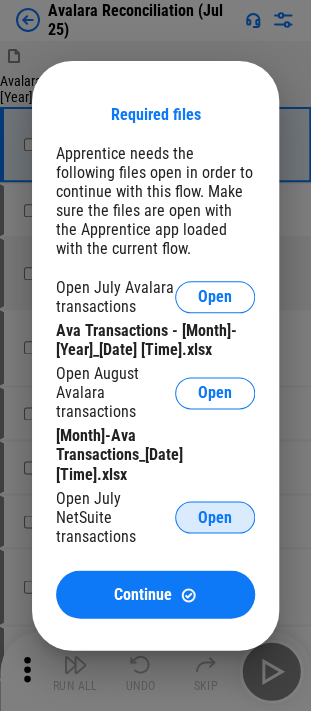 click on "Open" at bounding box center [215, 517] 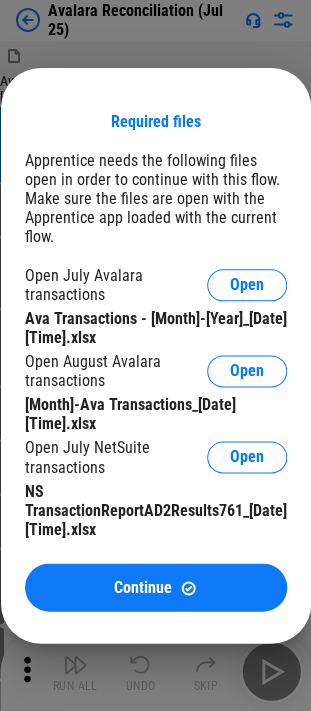 click on "Continue" at bounding box center (156, 587) 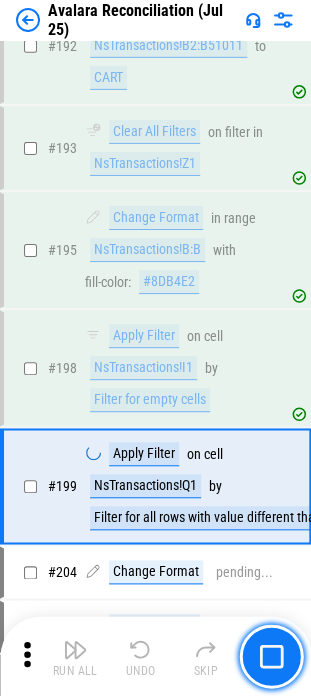 scroll, scrollTop: 3647, scrollLeft: 0, axis: vertical 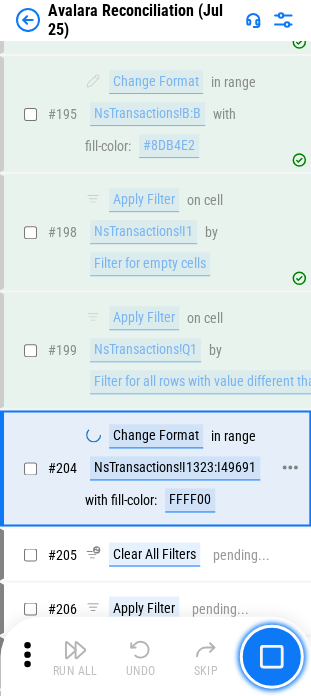 click on "NsTransactions!I1323:I49691" at bounding box center (175, 468) 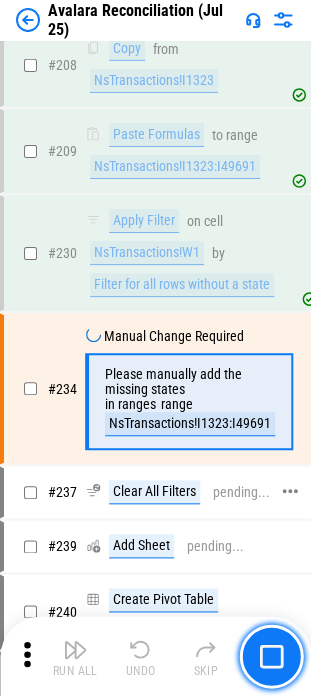 scroll, scrollTop: 4506, scrollLeft: 0, axis: vertical 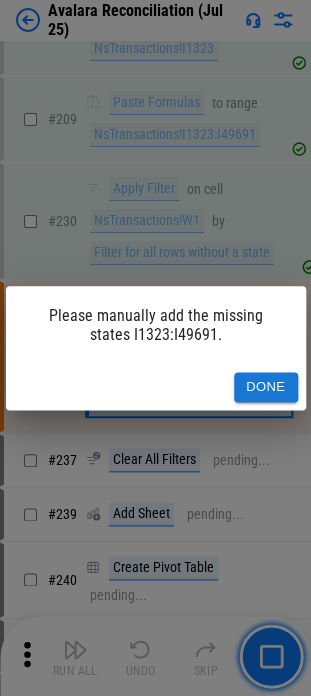 click on "Done" at bounding box center [266, 387] 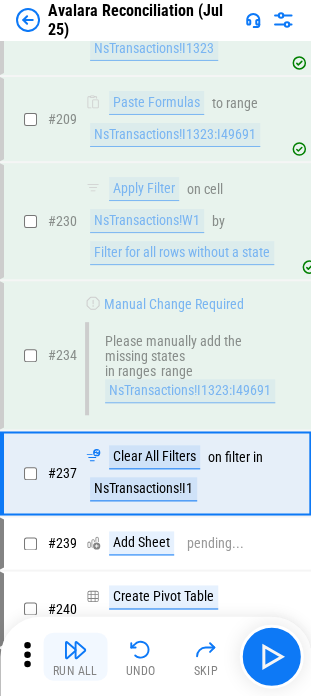click at bounding box center (75, 649) 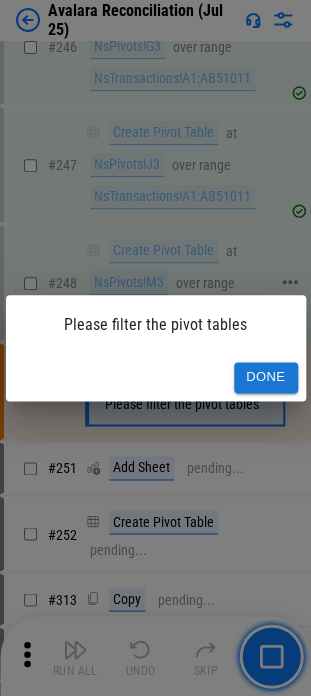 scroll, scrollTop: 5586, scrollLeft: 0, axis: vertical 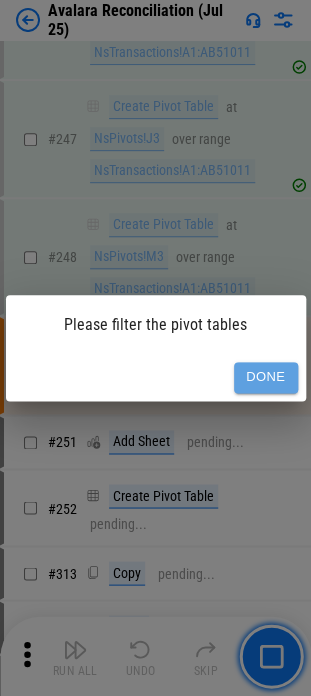 click on "Done" at bounding box center (266, 377) 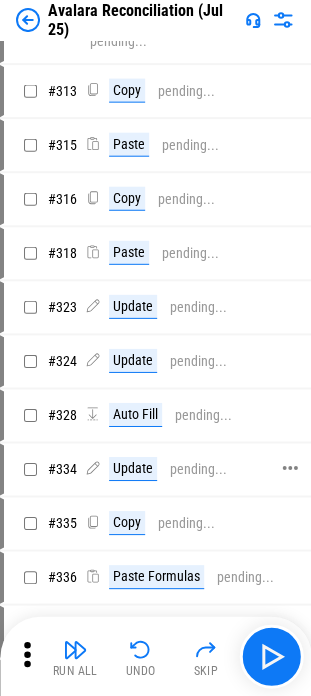 scroll, scrollTop: 6186, scrollLeft: 0, axis: vertical 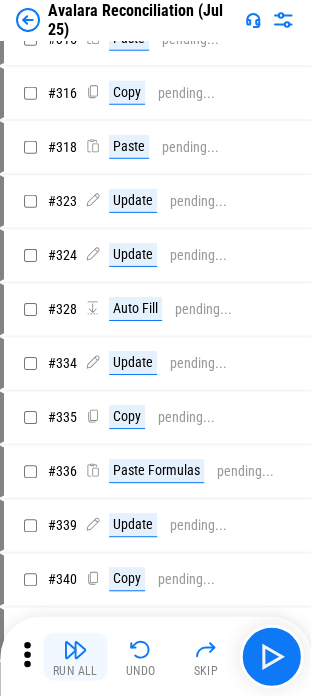 click at bounding box center [75, 649] 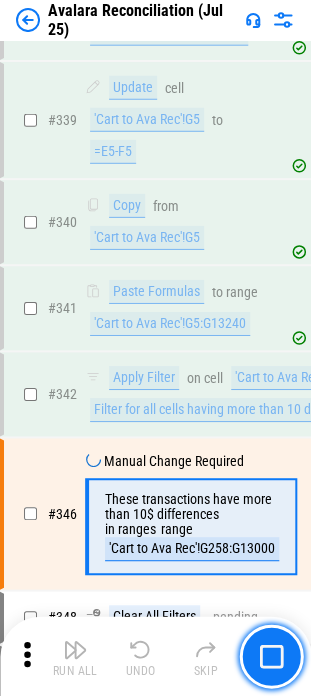 scroll, scrollTop: 7240, scrollLeft: 0, axis: vertical 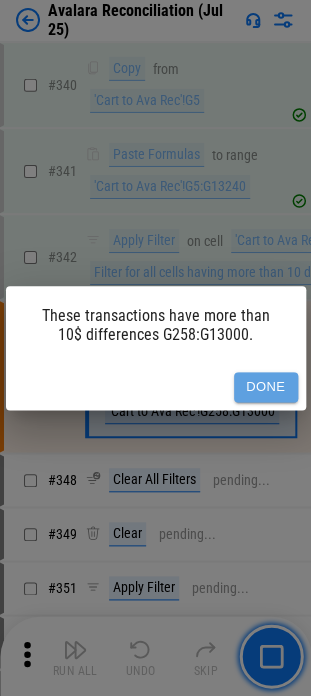 click on "Done" at bounding box center (266, 387) 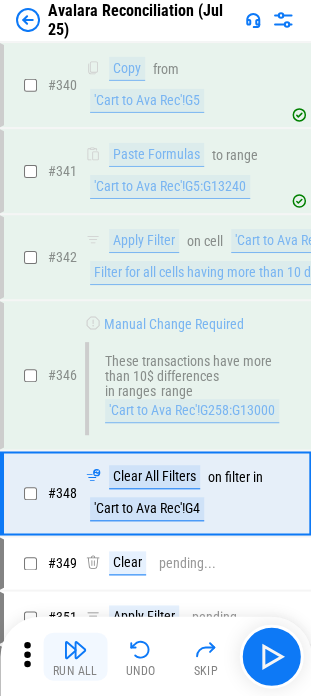 click at bounding box center (75, 649) 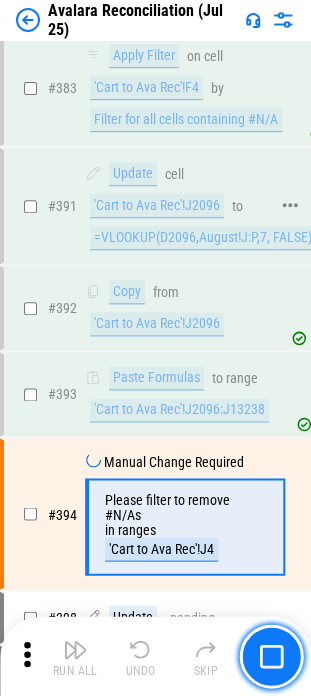 scroll, scrollTop: 9338, scrollLeft: 0, axis: vertical 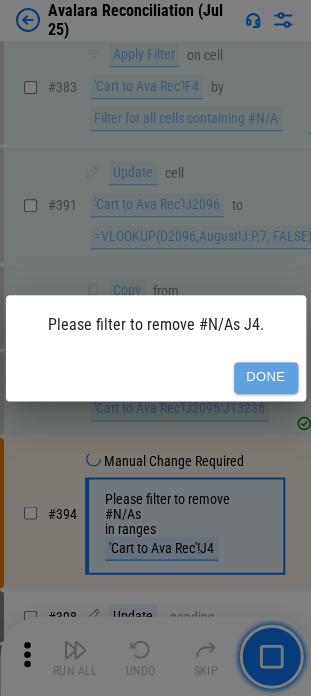 click on "Done" at bounding box center [266, 377] 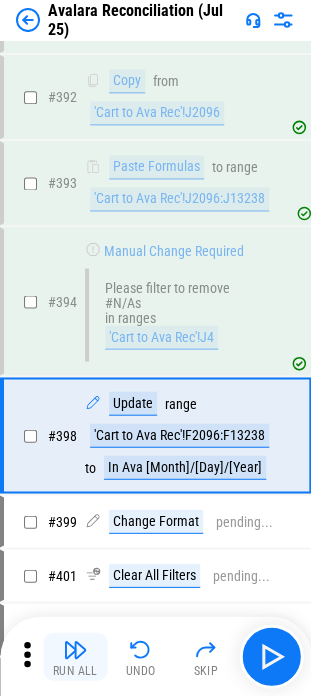 scroll, scrollTop: 9588, scrollLeft: 0, axis: vertical 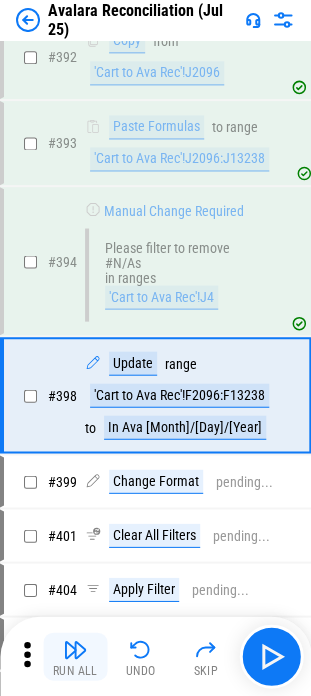 click at bounding box center [75, 649] 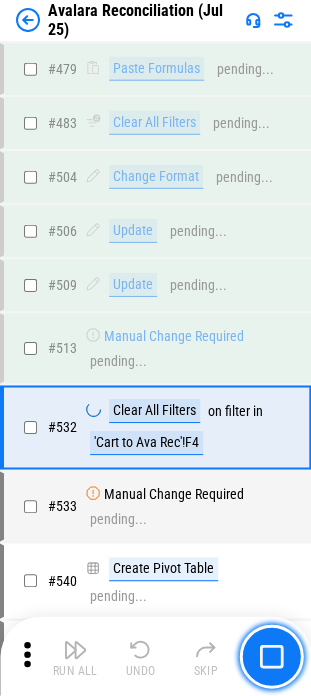 scroll, scrollTop: 11763, scrollLeft: 0, axis: vertical 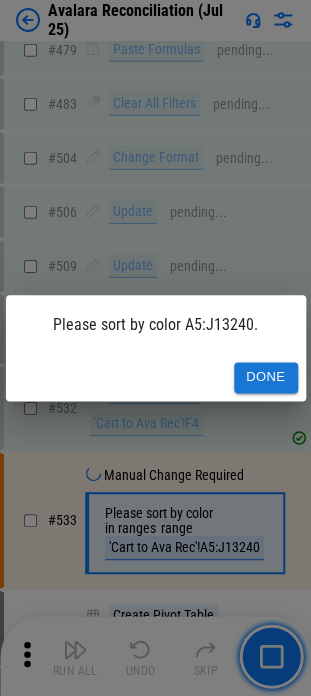 click on "Done" at bounding box center [266, 377] 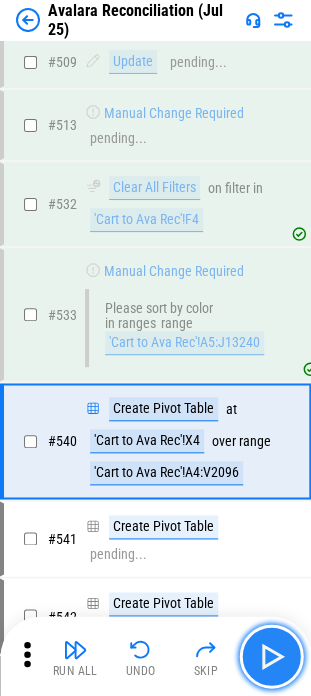 scroll, scrollTop: 11998, scrollLeft: 0, axis: vertical 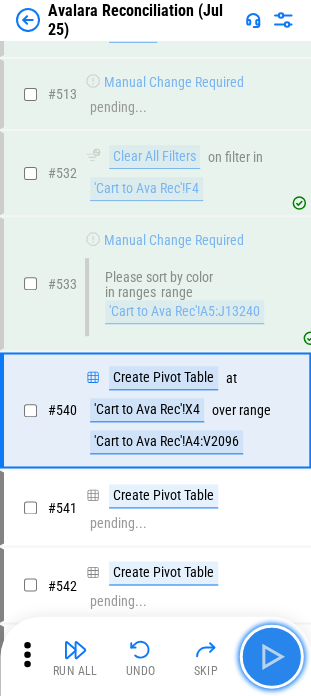 click at bounding box center [271, 656] 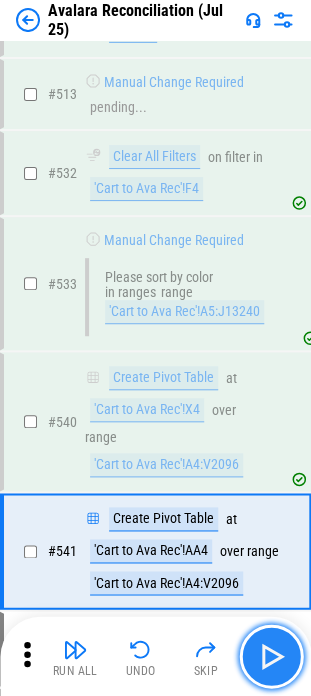 click at bounding box center [271, 656] 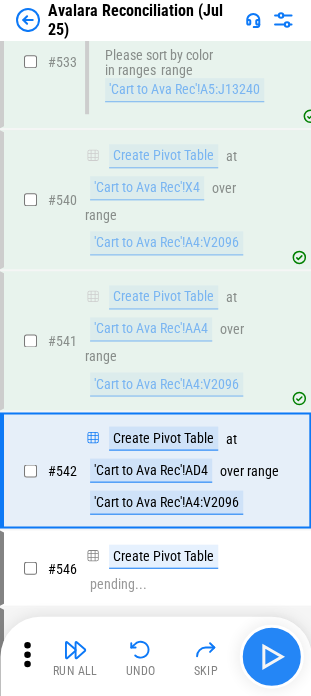 scroll, scrollTop: 12278, scrollLeft: 0, axis: vertical 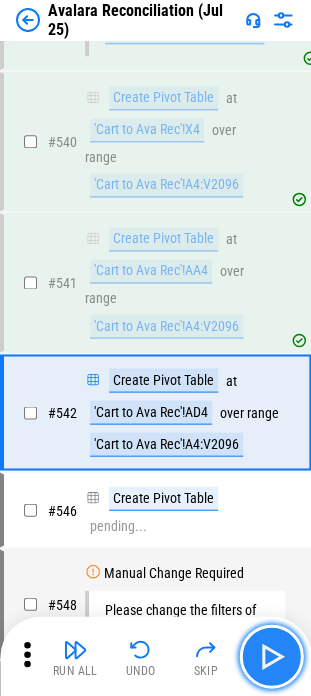 click at bounding box center [271, 656] 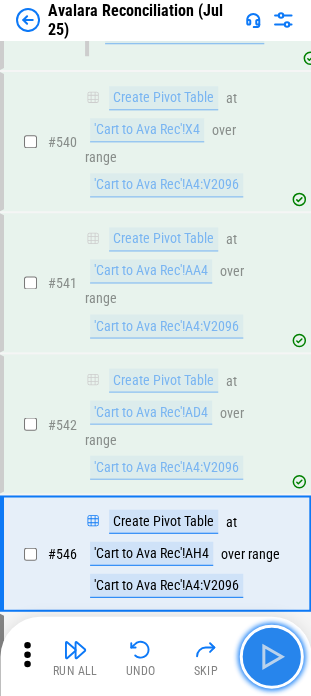 click at bounding box center [271, 656] 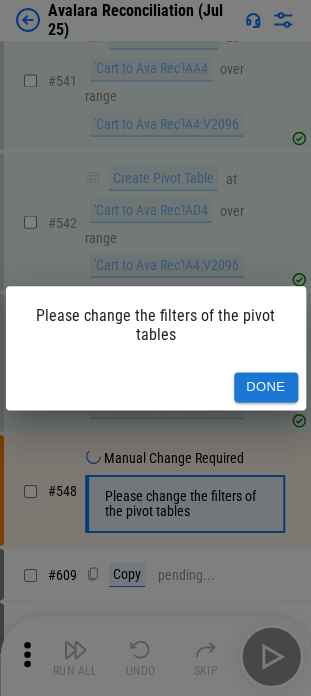 scroll, scrollTop: 12557, scrollLeft: 0, axis: vertical 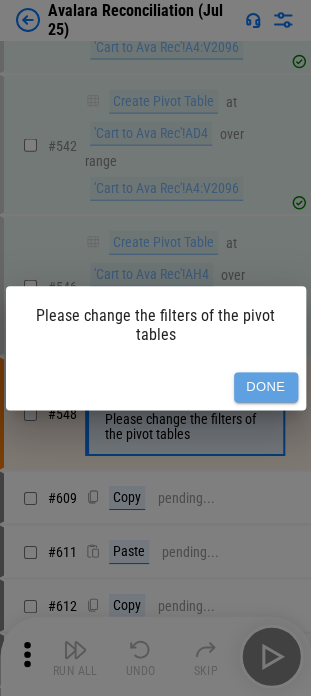 click on "Done" at bounding box center [266, 387] 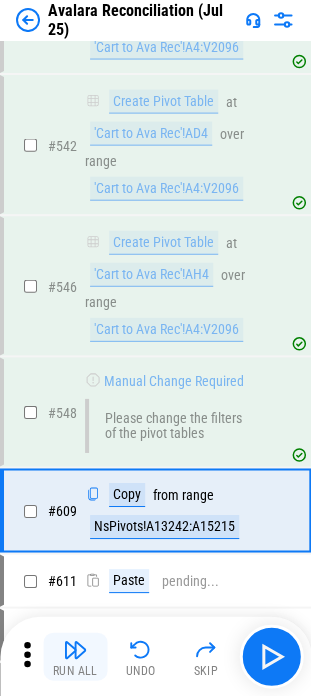 click on "Run All" at bounding box center [75, 670] 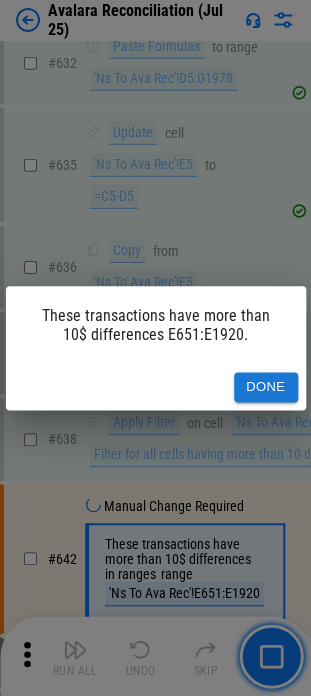 scroll, scrollTop: 13819, scrollLeft: 0, axis: vertical 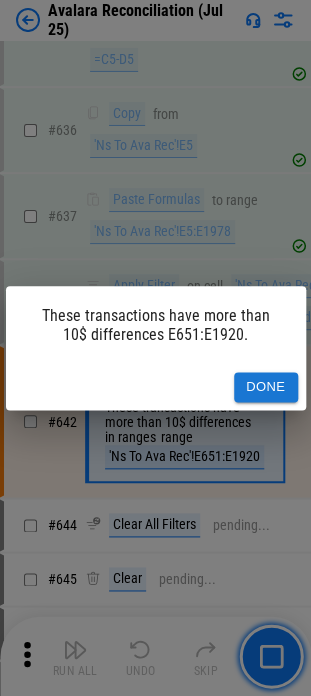 click on "Done" at bounding box center [156, 387] 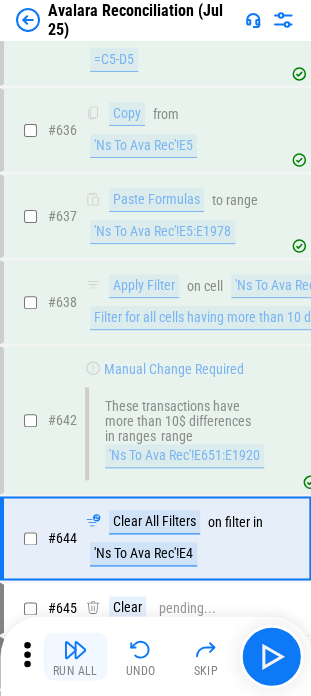 click at bounding box center (75, 649) 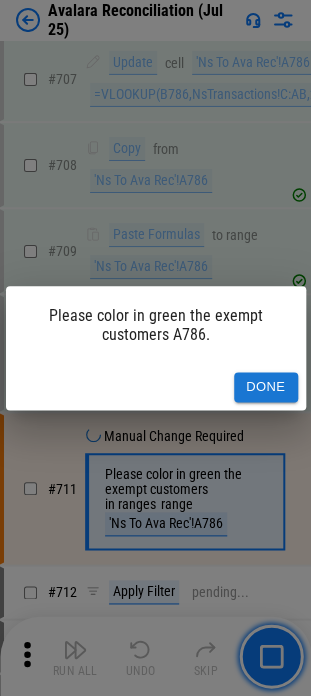 scroll, scrollTop: 16632, scrollLeft: 0, axis: vertical 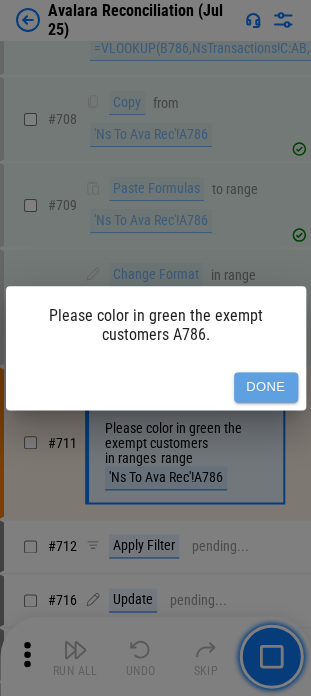 click on "Done" at bounding box center [266, 387] 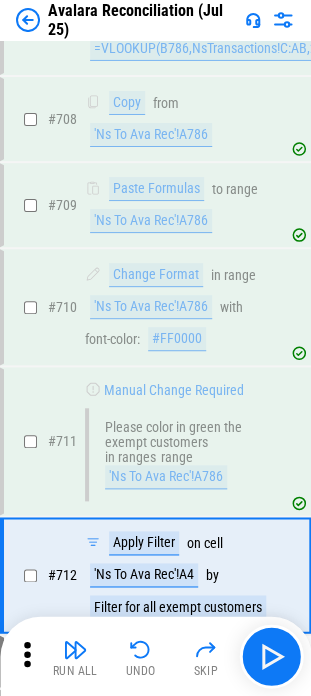 click at bounding box center [75, 649] 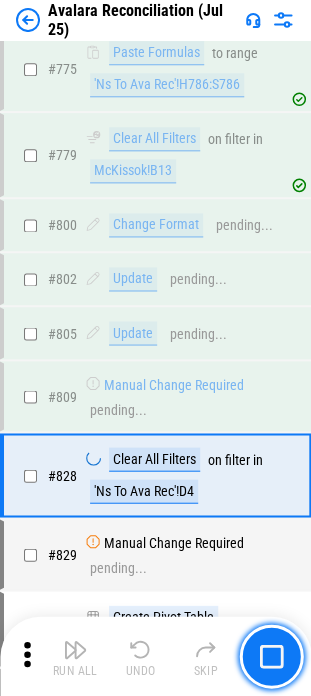 scroll, scrollTop: 18817, scrollLeft: 0, axis: vertical 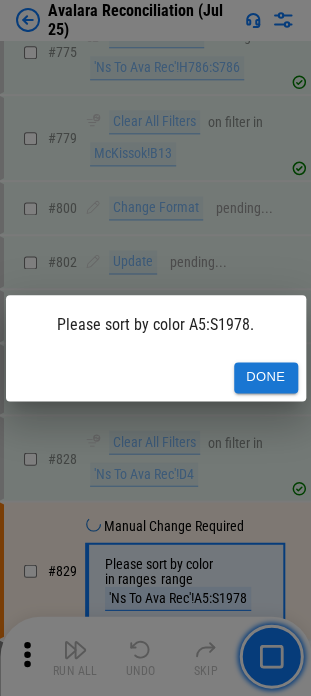 click on "Done" at bounding box center [266, 377] 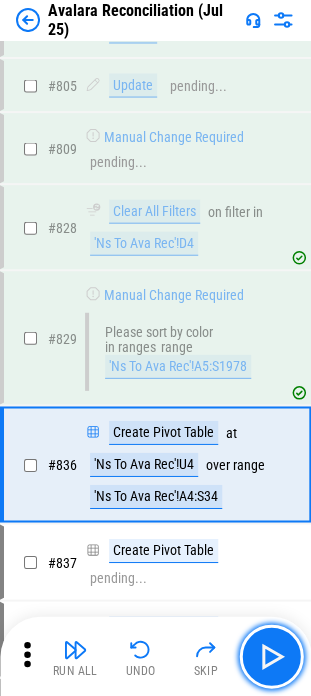 scroll, scrollTop: 19053, scrollLeft: 0, axis: vertical 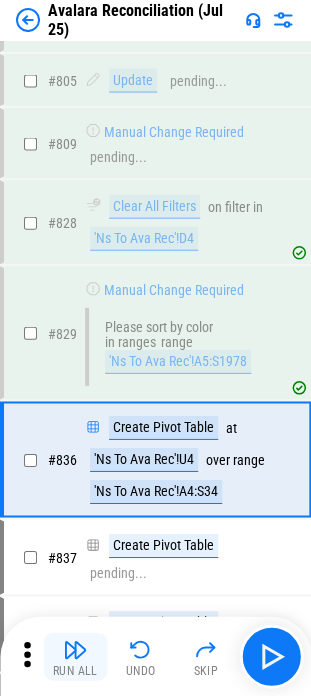 click at bounding box center (75, 649) 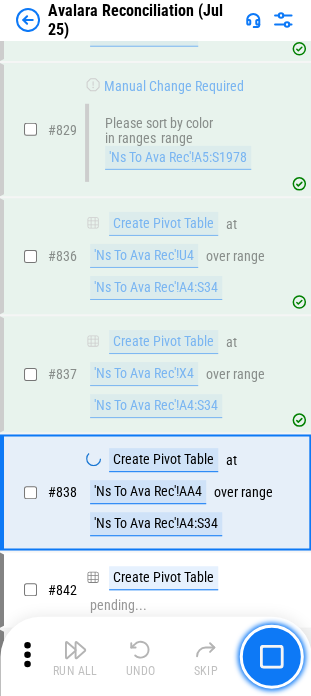 scroll, scrollTop: 19287, scrollLeft: 0, axis: vertical 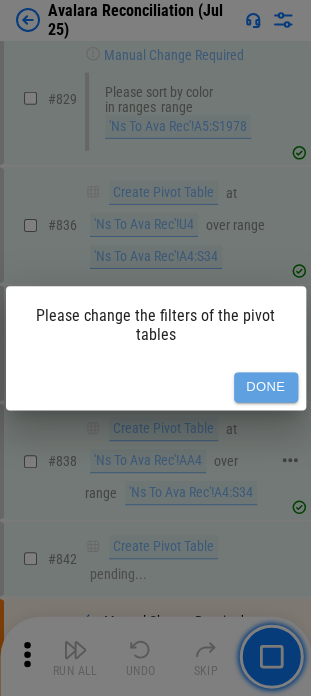 click on "Done" at bounding box center [266, 387] 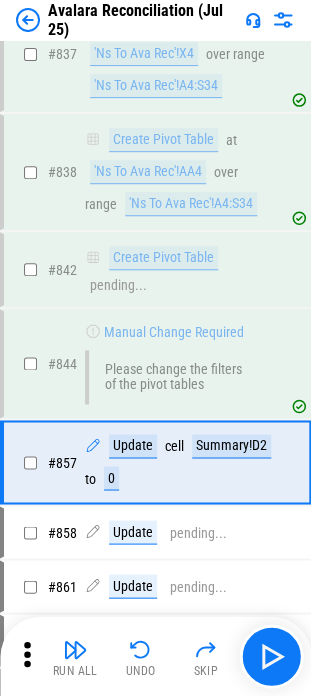 click at bounding box center [75, 649] 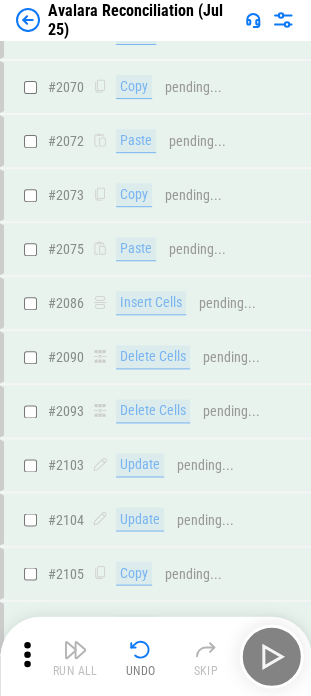 scroll, scrollTop: 40084, scrollLeft: 0, axis: vertical 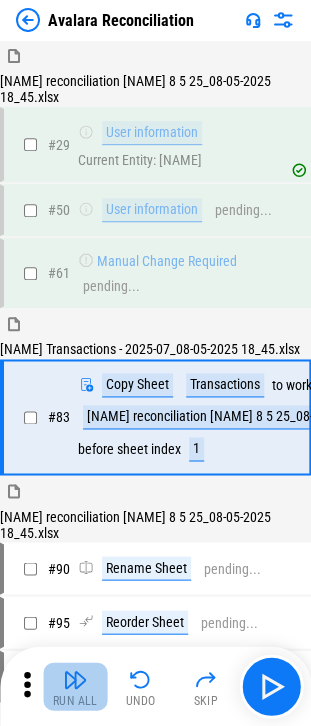 click on "Run All" at bounding box center [75, 700] 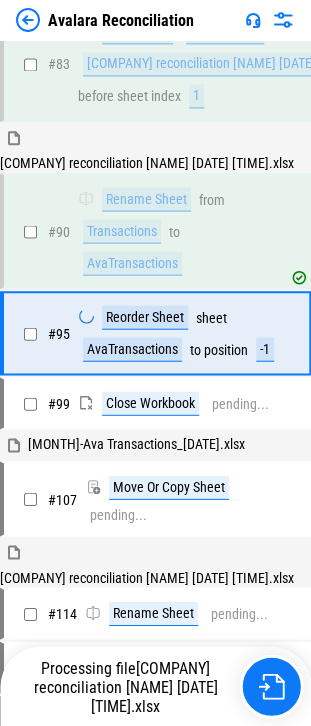 scroll, scrollTop: 320, scrollLeft: 0, axis: vertical 